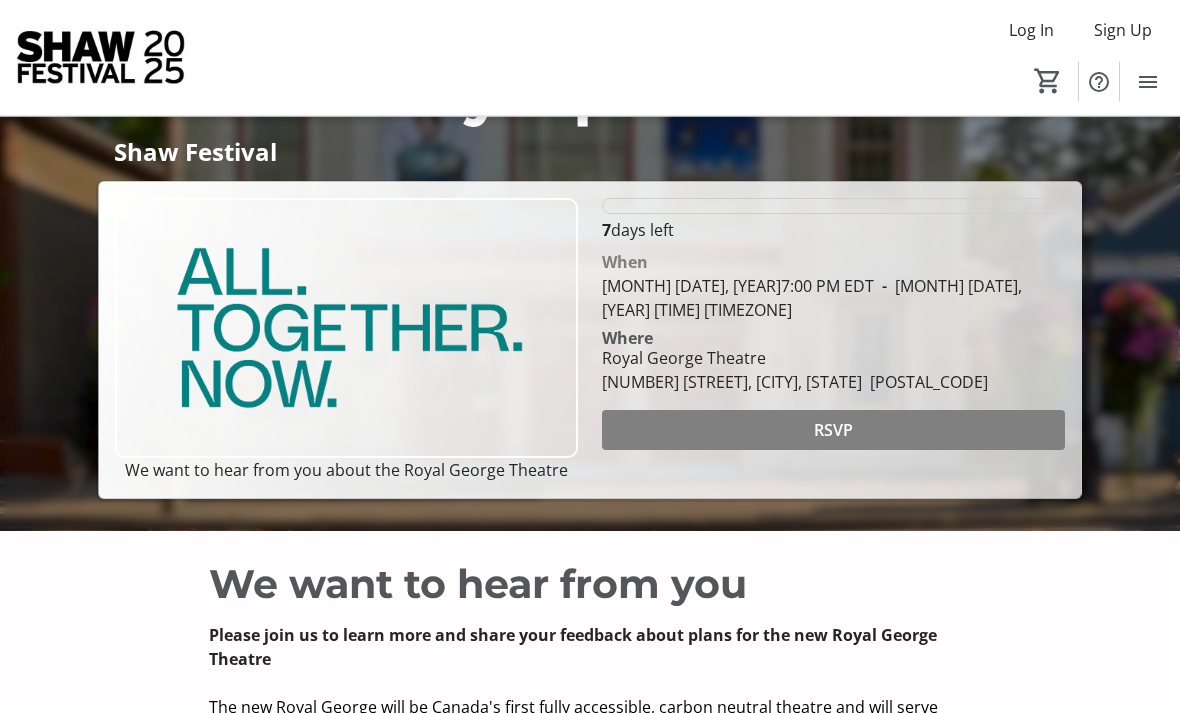 scroll, scrollTop: 284, scrollLeft: 0, axis: vertical 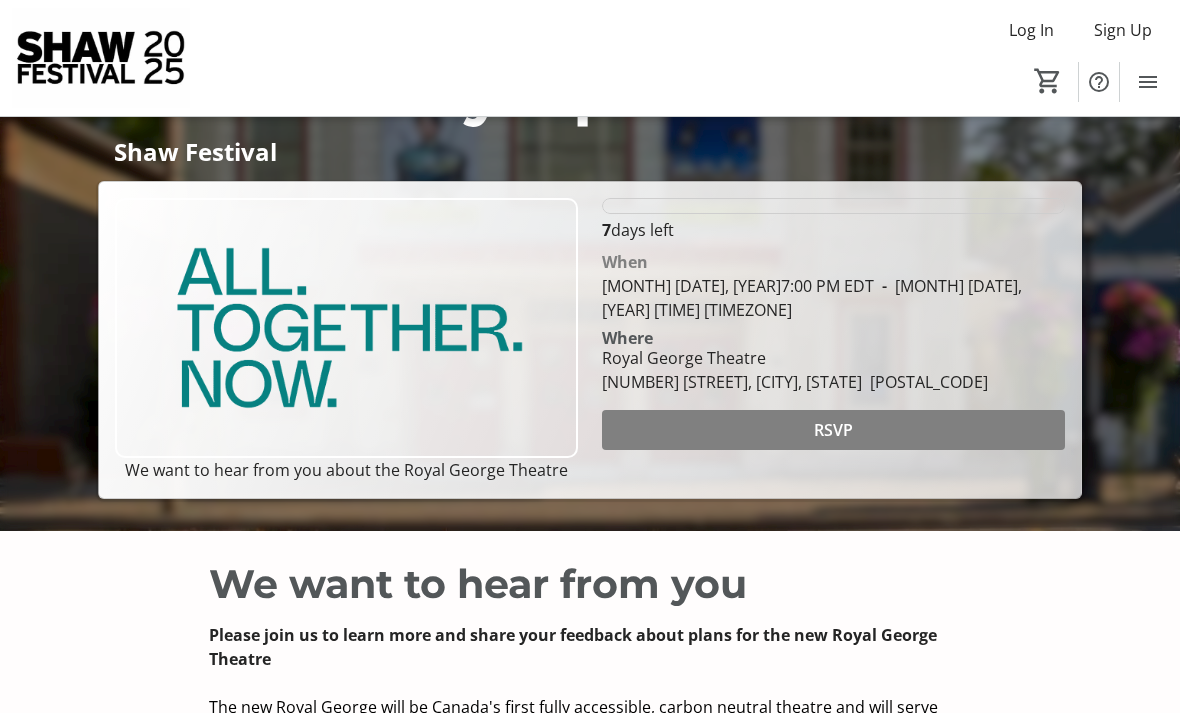 click at bounding box center [833, 430] 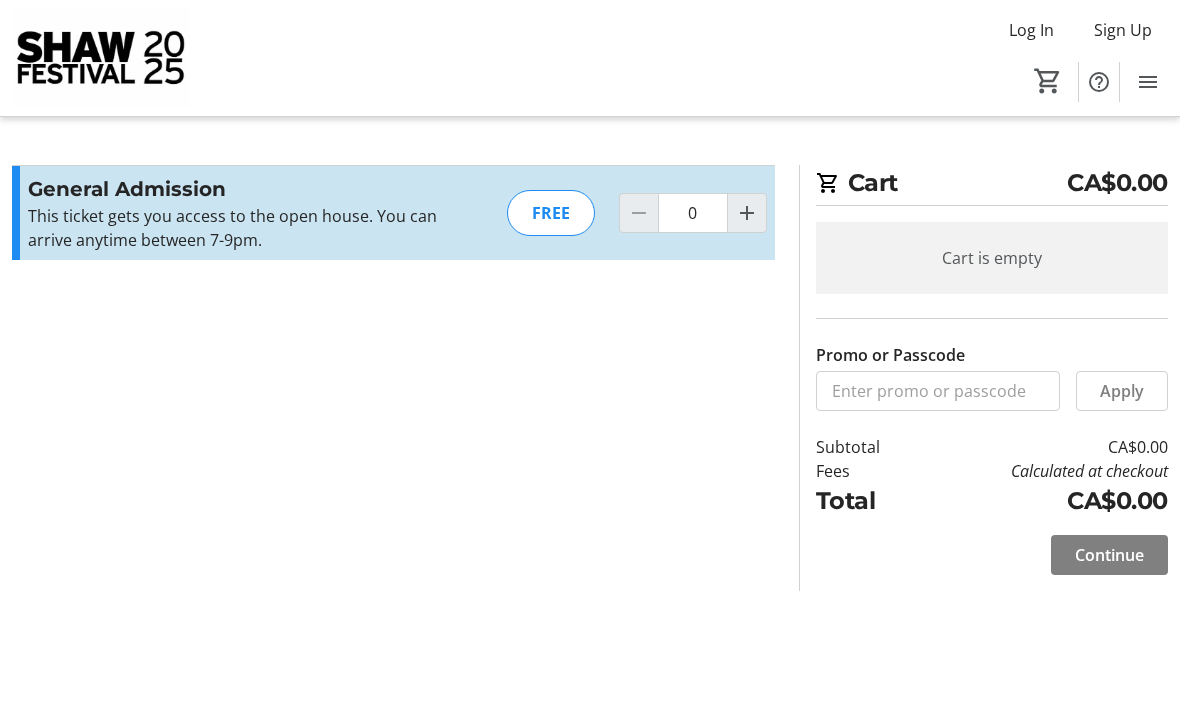 click at bounding box center (747, 213) 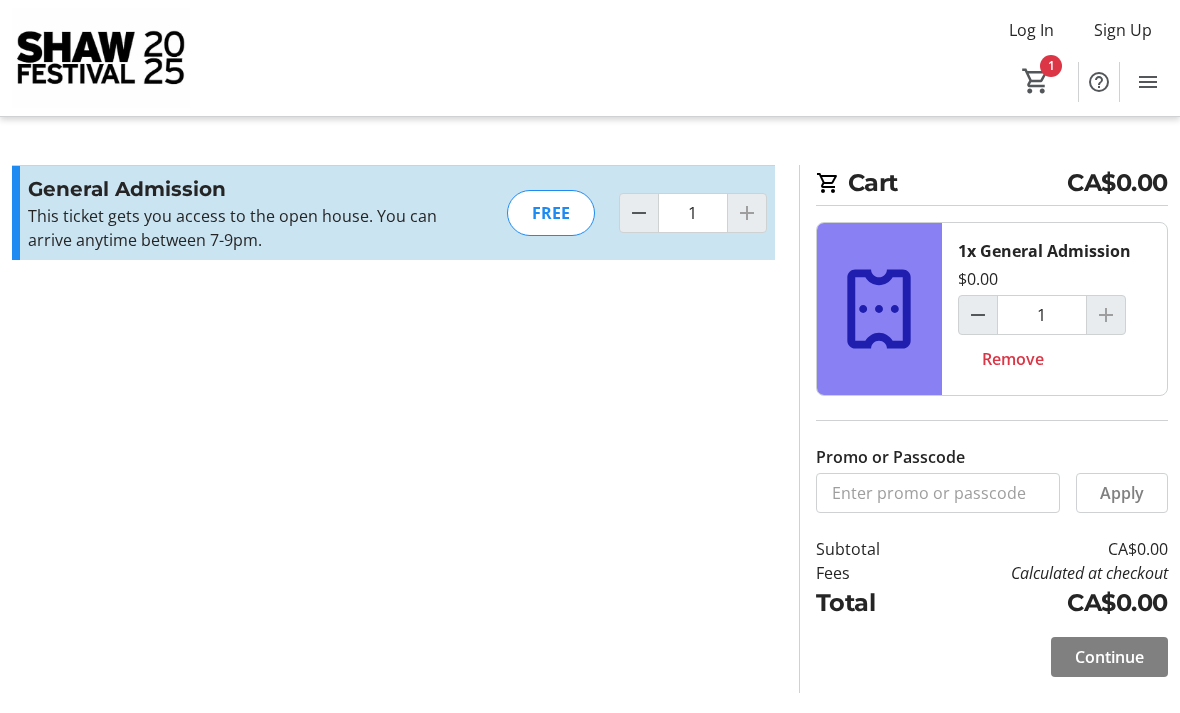 click at bounding box center [747, 213] 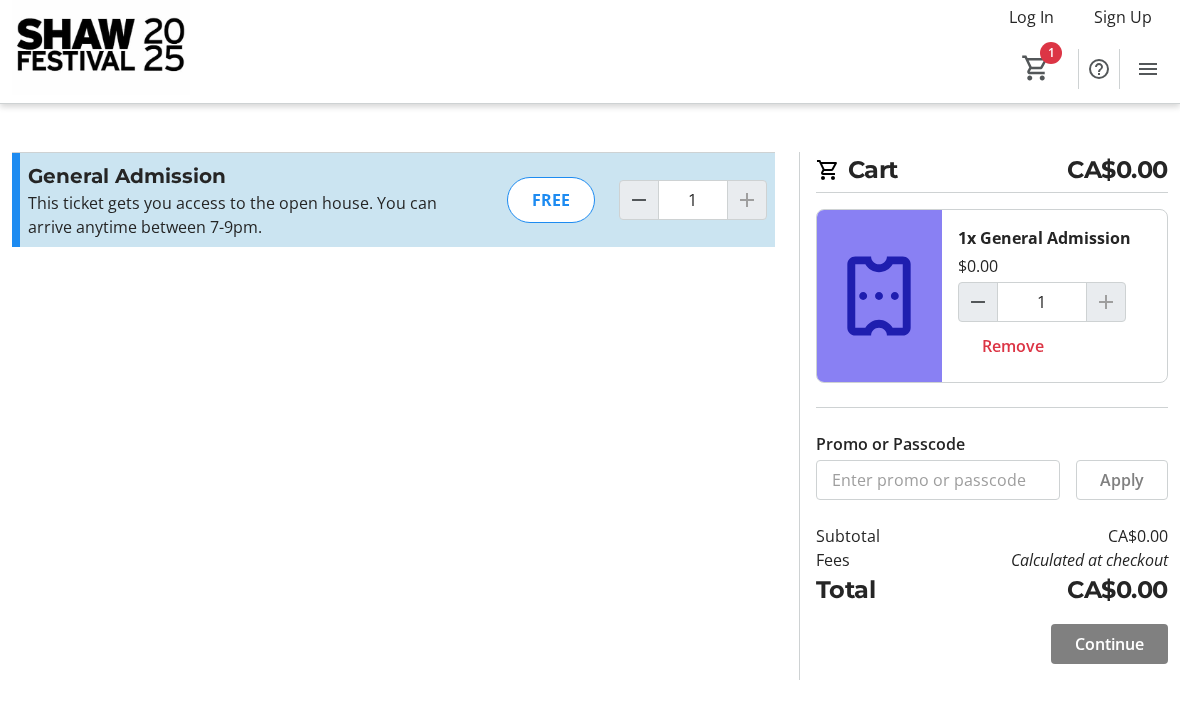 scroll, scrollTop: 0, scrollLeft: 0, axis: both 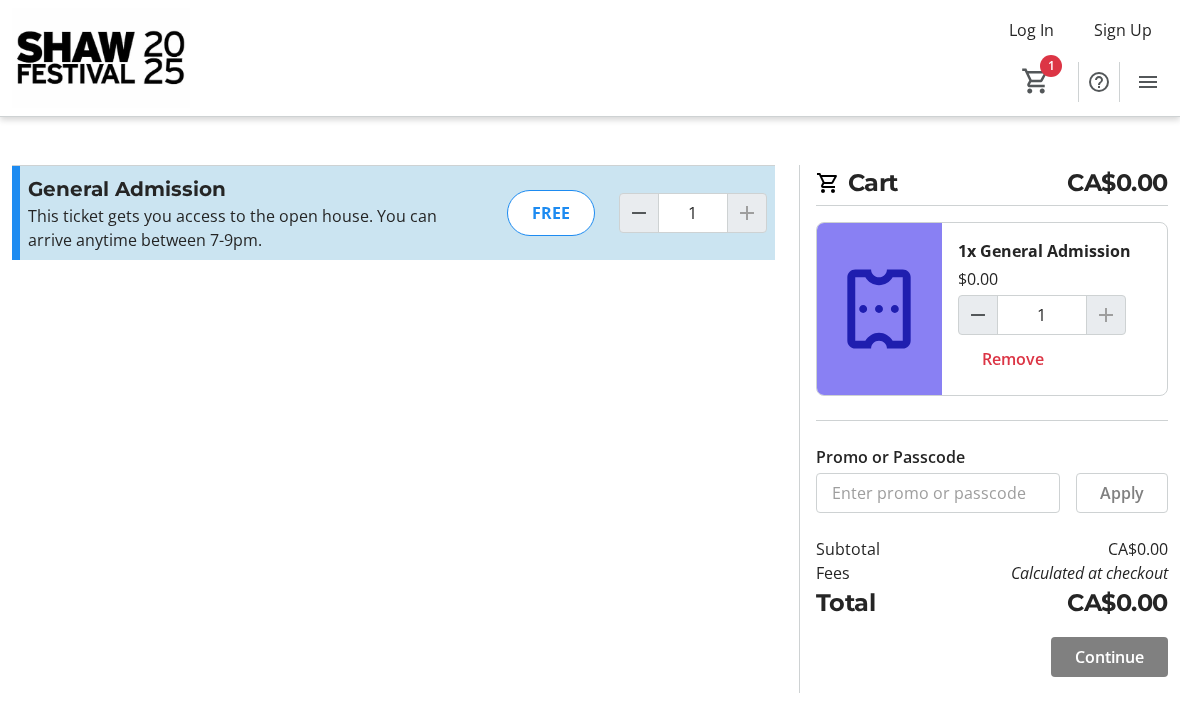 click at bounding box center (1109, 657) 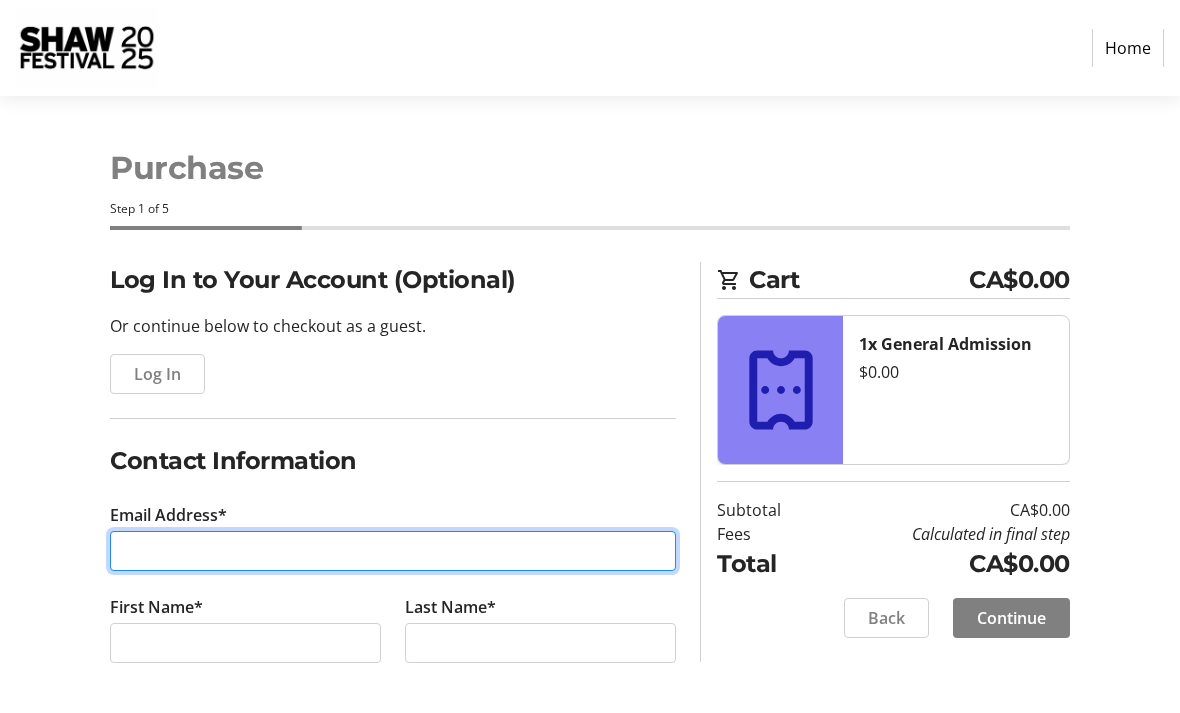 click on "Email Address*" at bounding box center (393, 551) 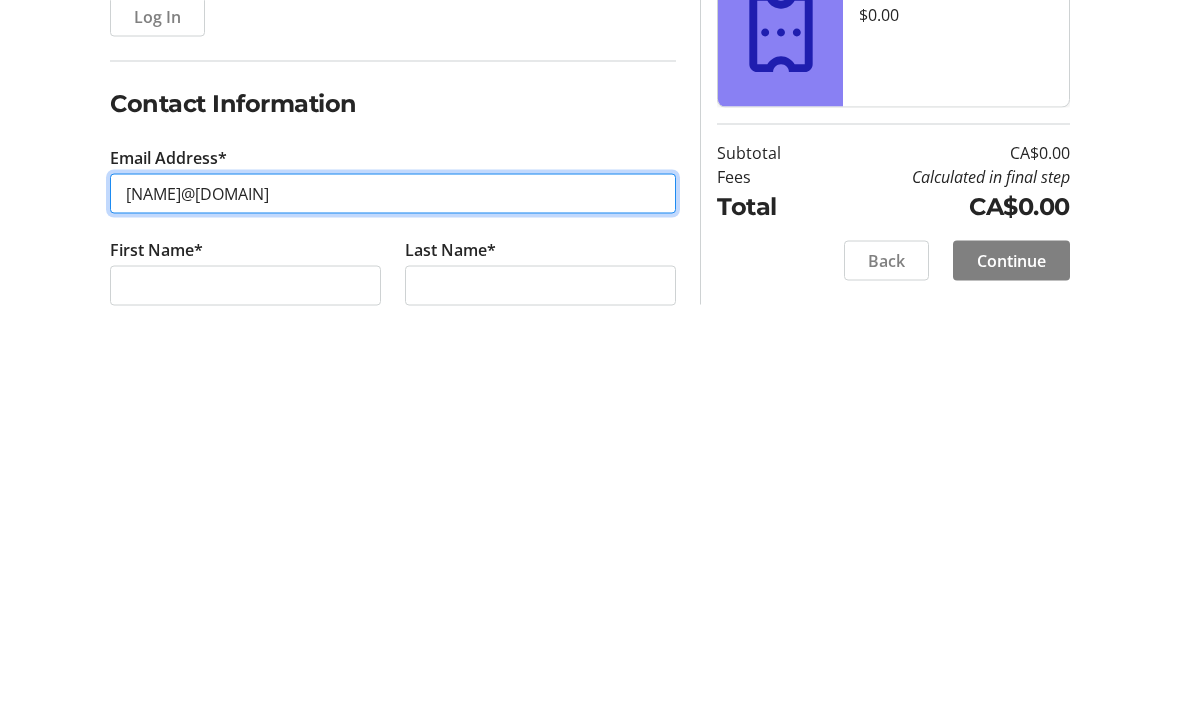 type on "[NAME]@[DOMAIN]" 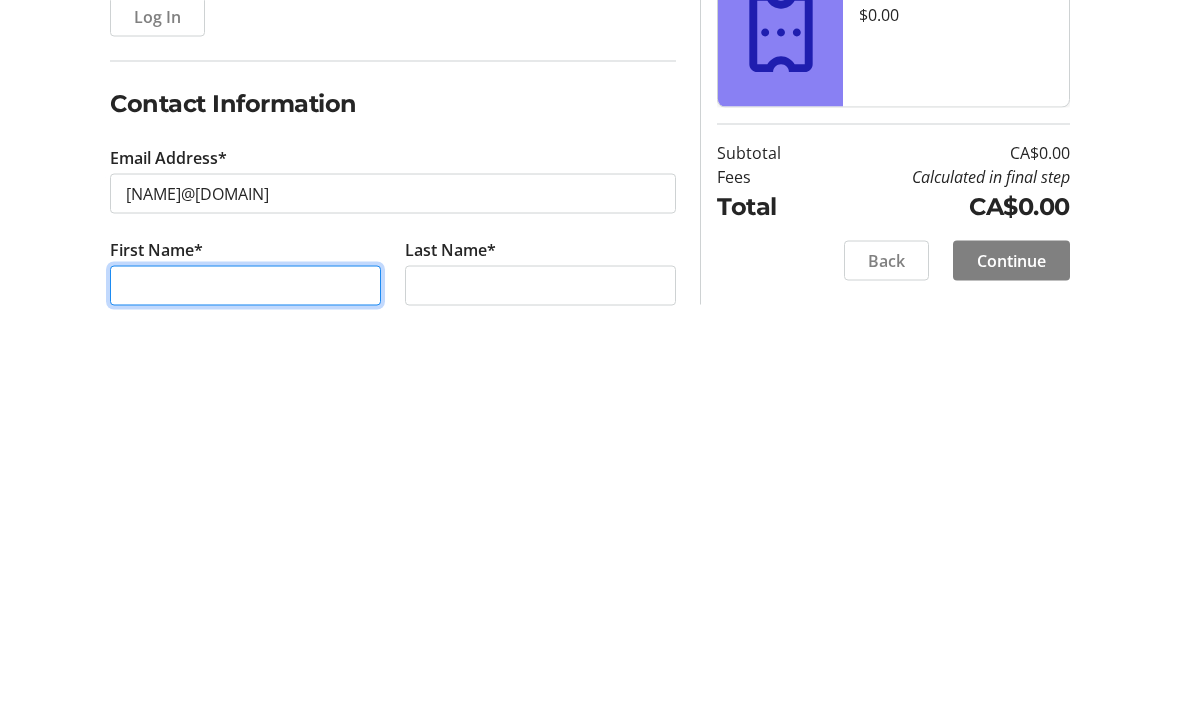 click on "First Name*" at bounding box center (245, 643) 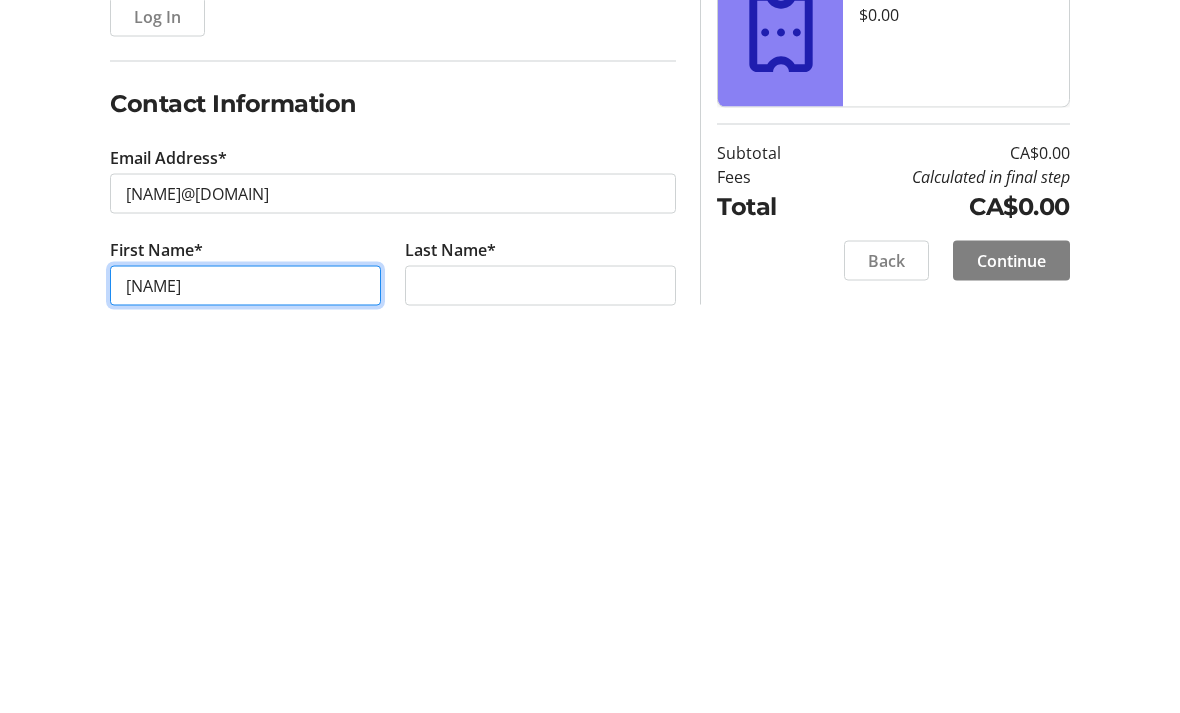 type on "[NAME]" 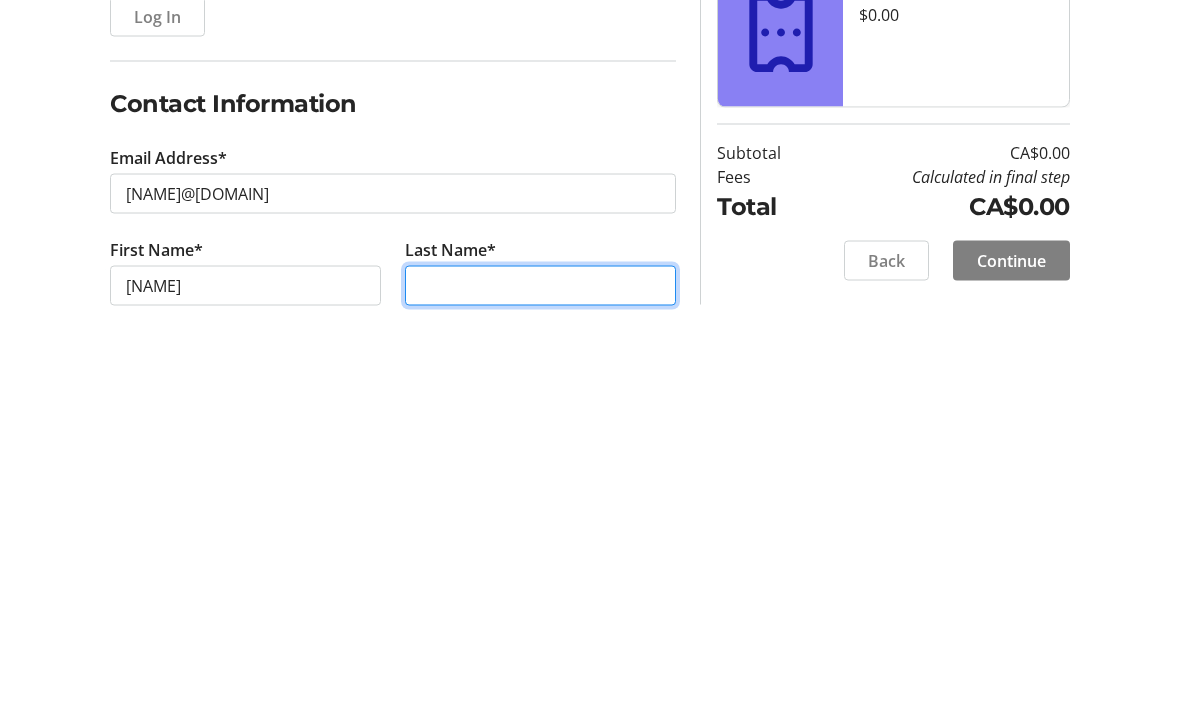 click on "Last Name*" at bounding box center [540, 643] 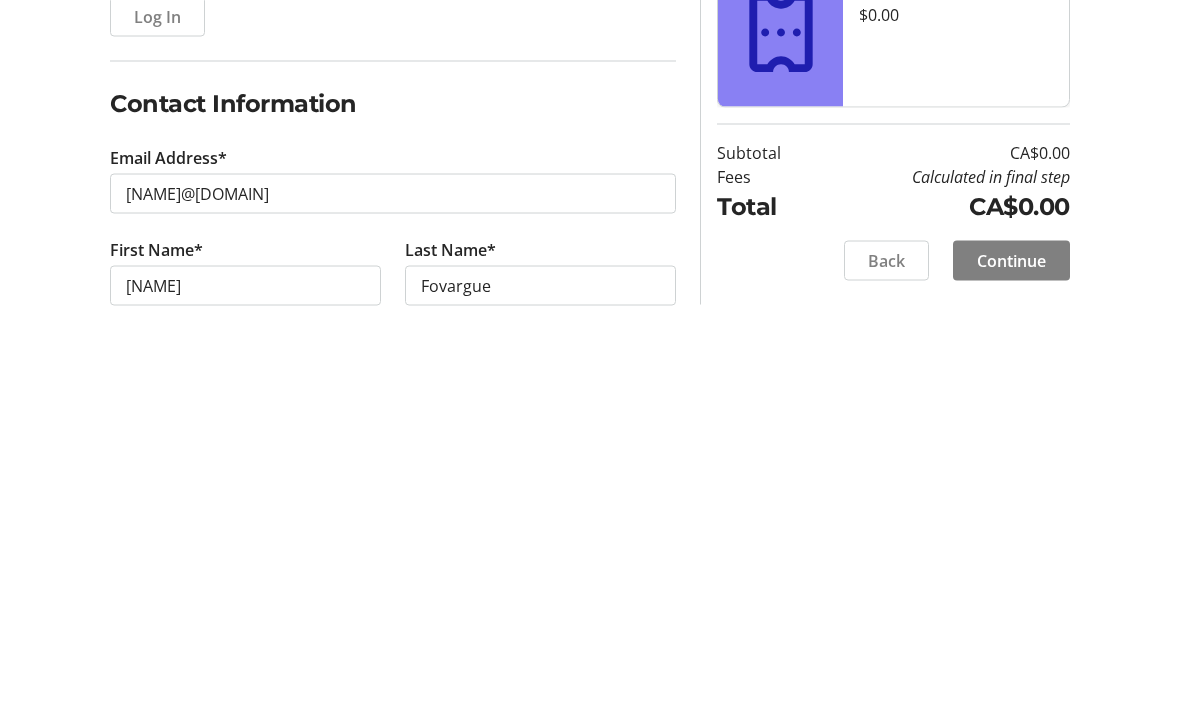 scroll, scrollTop: 0, scrollLeft: 0, axis: both 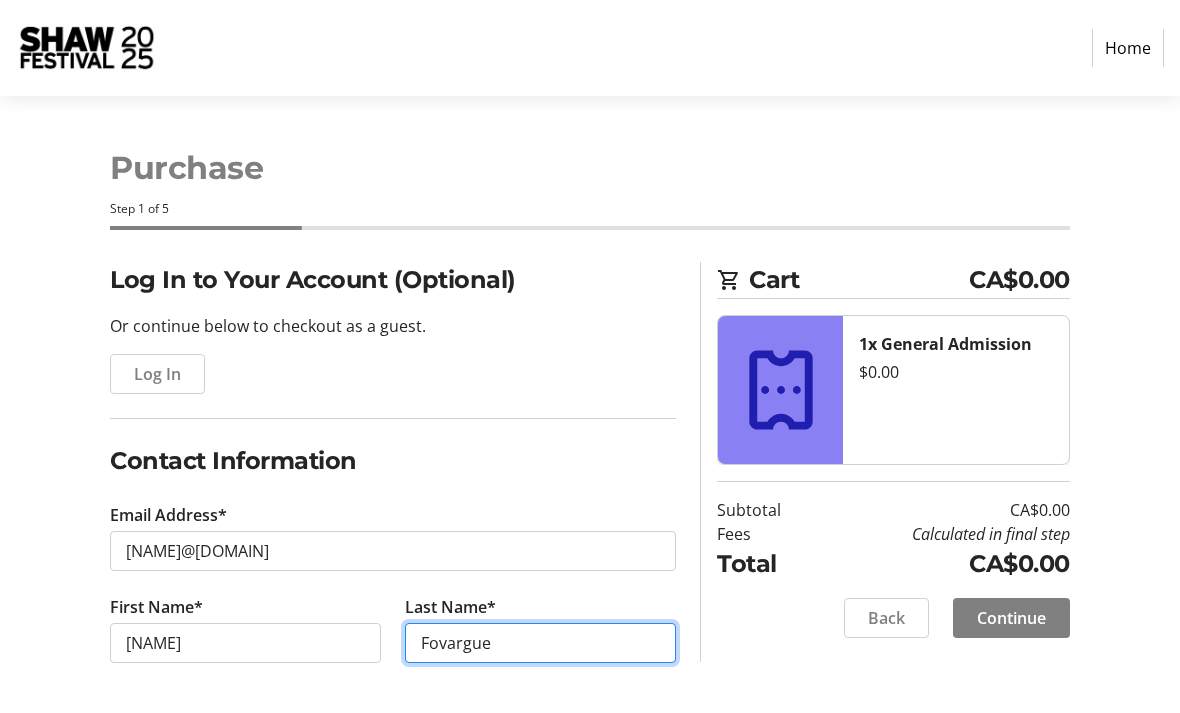 type on "Fovargue" 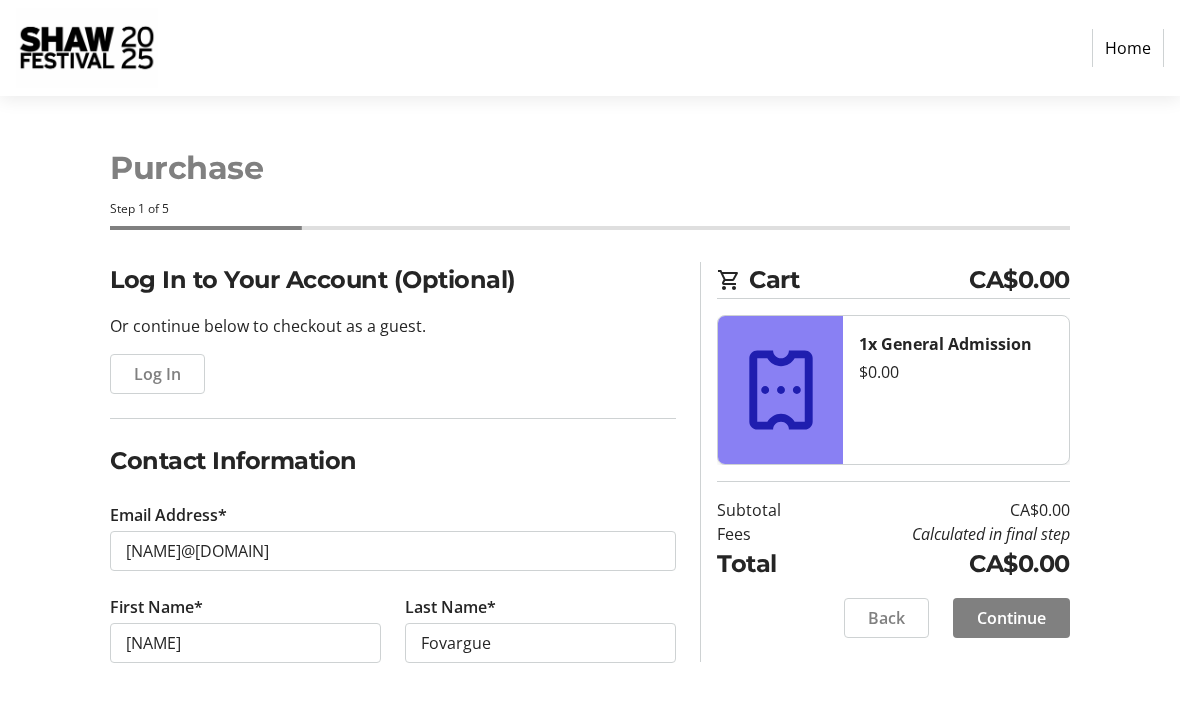 click at bounding box center (1011, 618) 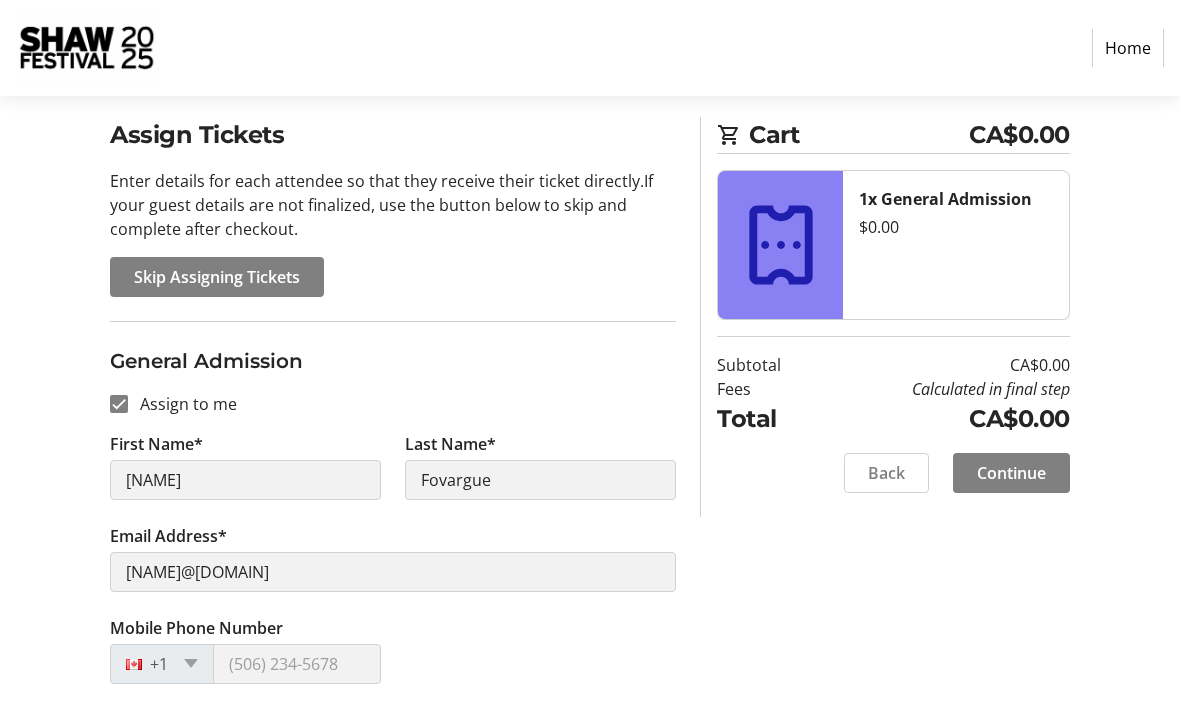 scroll, scrollTop: 166, scrollLeft: 0, axis: vertical 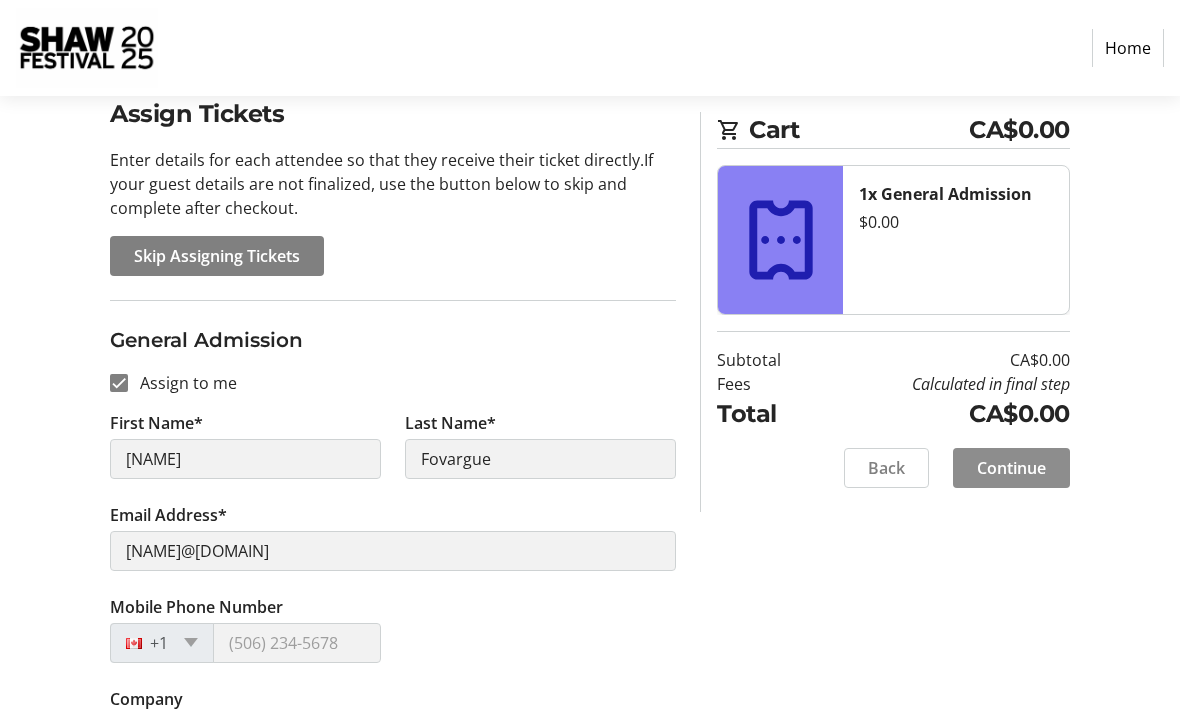 click on "Continue" at bounding box center [1011, 468] 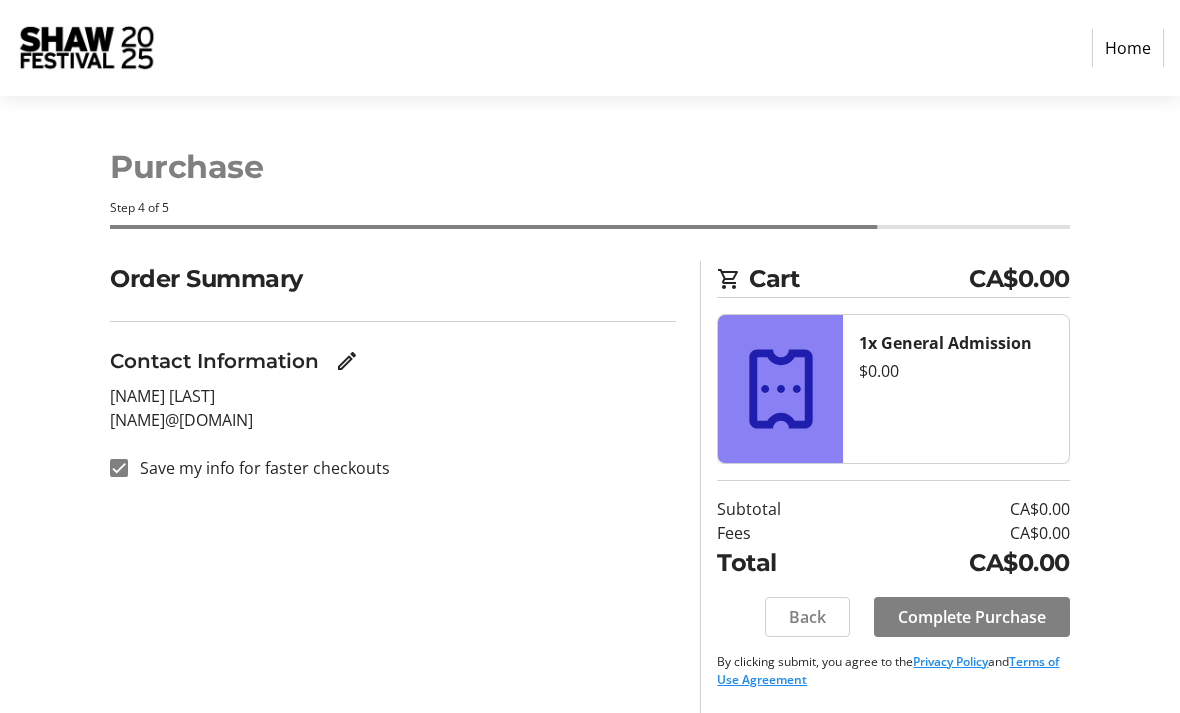 scroll, scrollTop: 0, scrollLeft: 0, axis: both 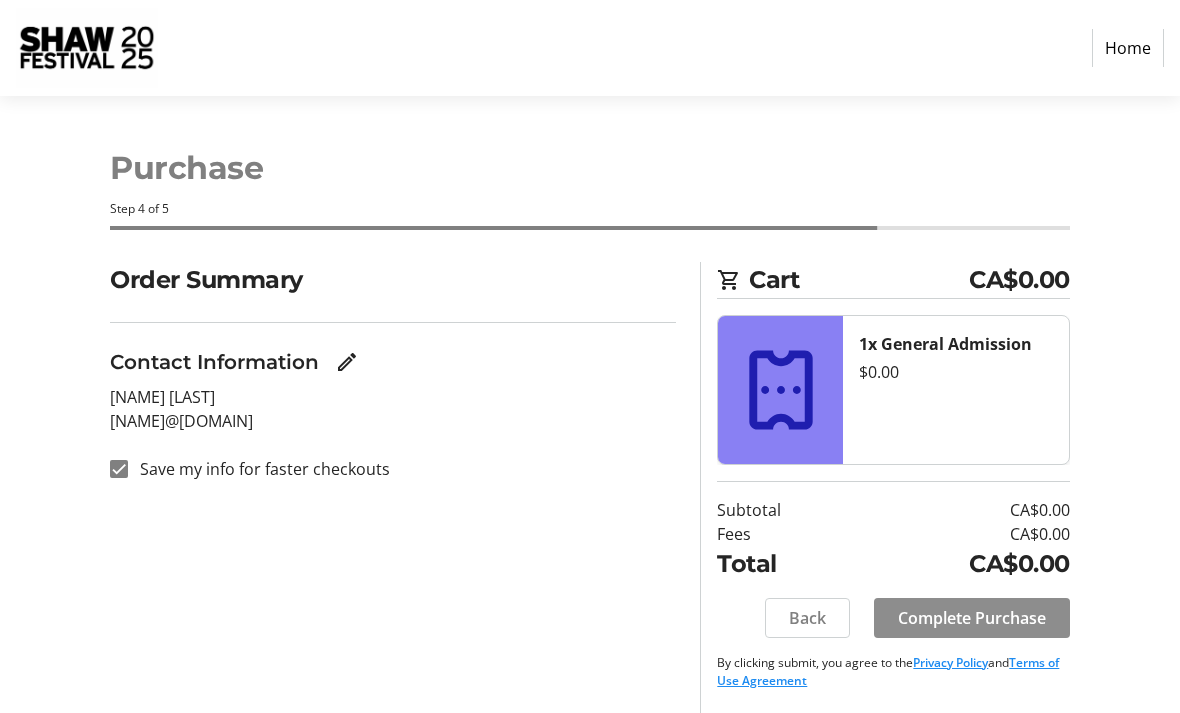 click on "Complete Purchase" at bounding box center (972, 618) 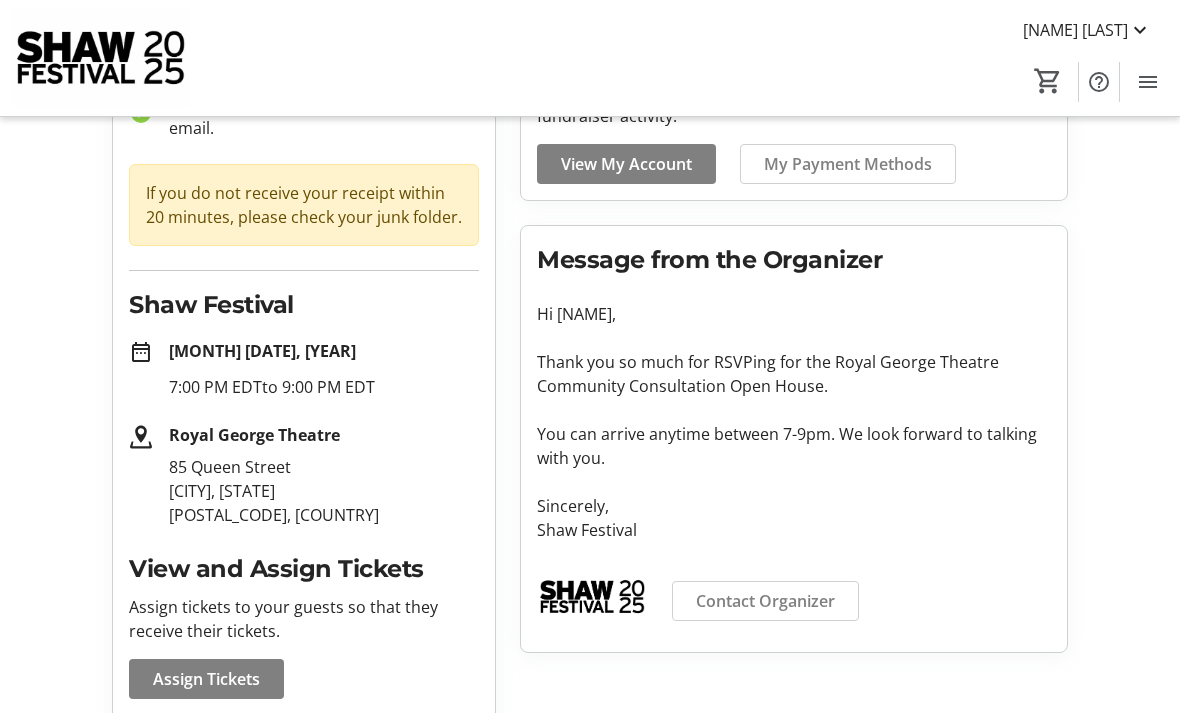 scroll, scrollTop: 185, scrollLeft: 0, axis: vertical 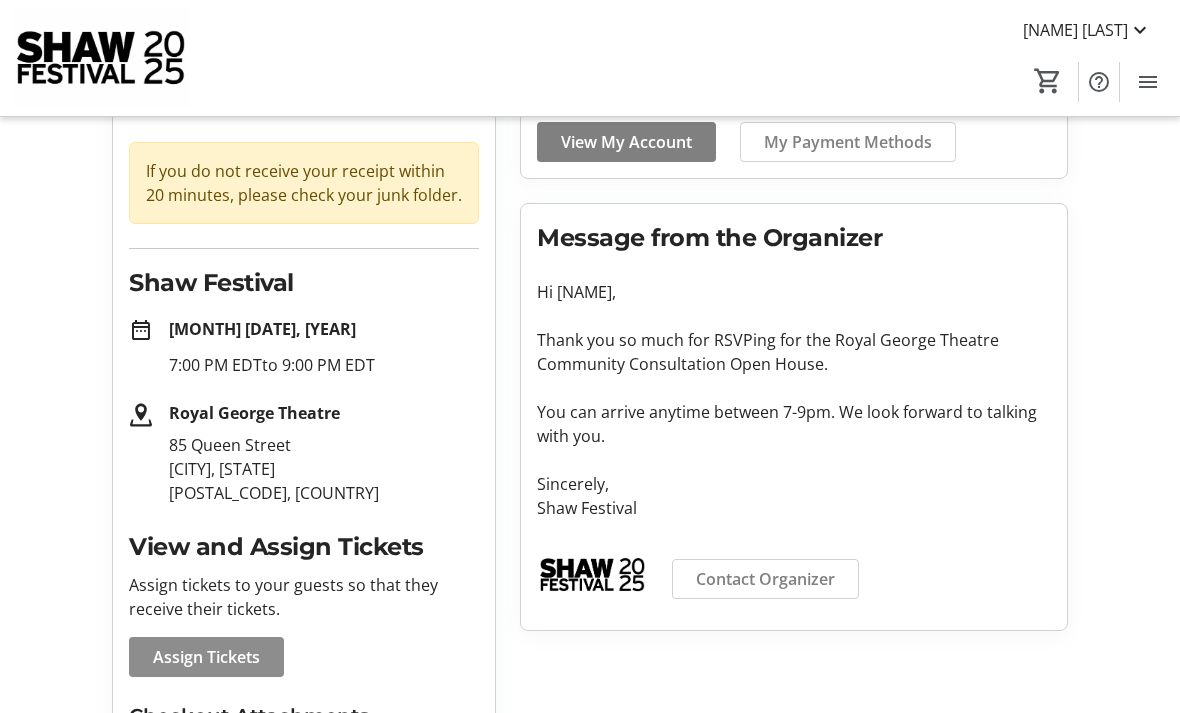 click on "Assign Tickets" at bounding box center [206, 657] 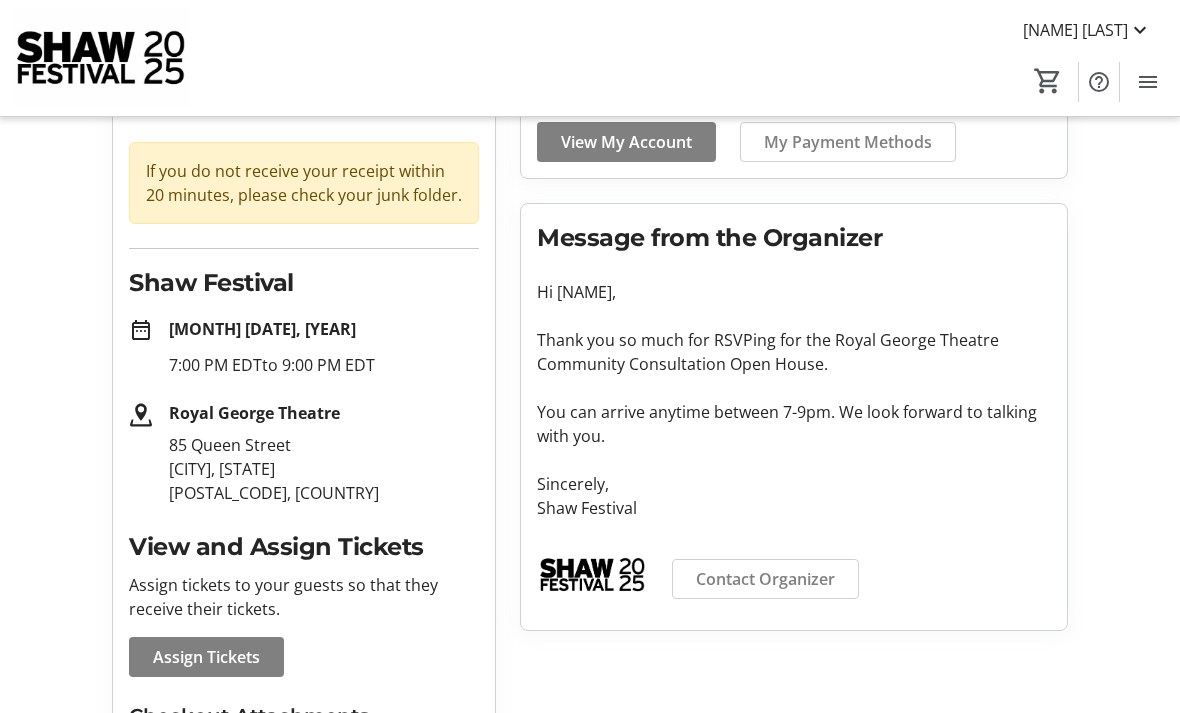 scroll, scrollTop: 0, scrollLeft: 0, axis: both 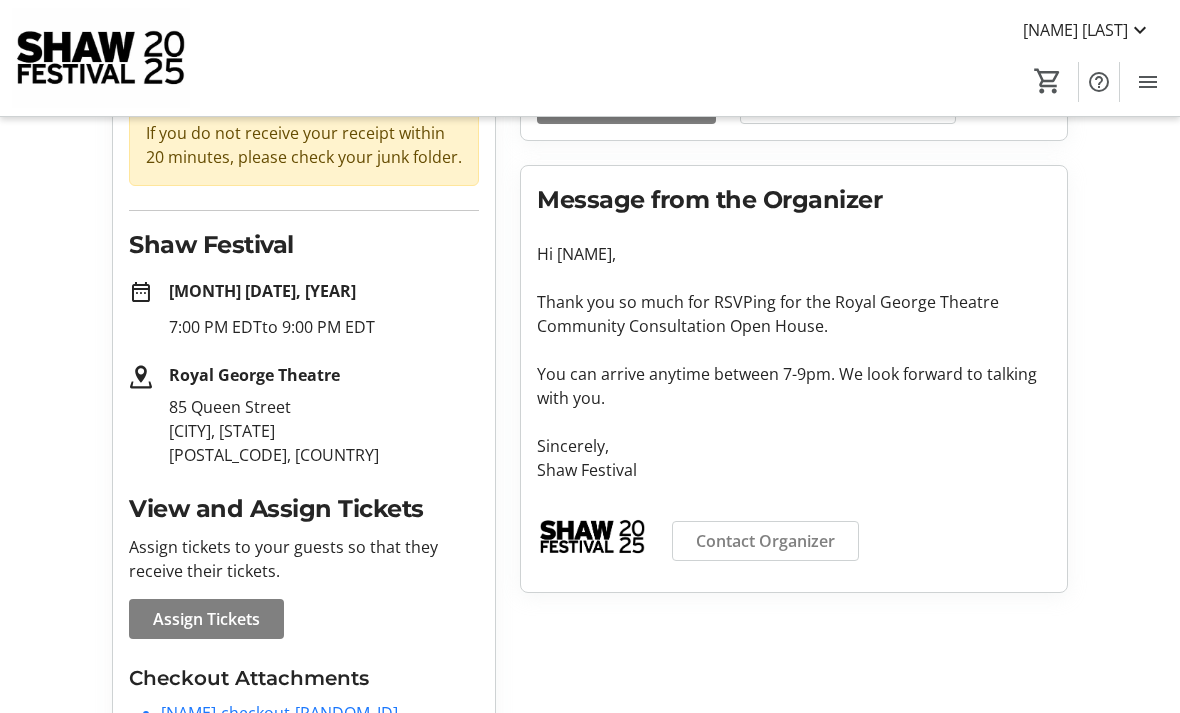 click on "Purchase Complete! check_circle Your receipt has been sent to your email. If you do not receive your receipt within 20 minutes, please check your junk folder. Shaw Festival date_range [MONTH] [DATE], [YEAR] [TIME] [TIMEZONE] to [TIME] [TIMEZONE]
Royal George Theatre [NUMBER] [STREET] [CITY], [STATE] [POSTAL_CODE], [COUNTRY] View and Assign Tickets Assign tickets to your guests so that they receive their tickets. Assign Tickets Checkout Attachments [NAME]-checkout-[RANDOM_ID]-[ITEMIZED]-[DATE_TIME].pdf Account Complete! View your account to manage your saved information and fundraiser activity. View My Account My Payment Methods Message from the Organizer Hi [NAME], Thank you so much for RSVPing for the Royal George Theatre Community Consultation Open House. You can arrive anytime between [TIME]-[TIME]. We look forward to talking with you. Sincerely, Shaw Festival Contact Organizer" at bounding box center [590, 378] 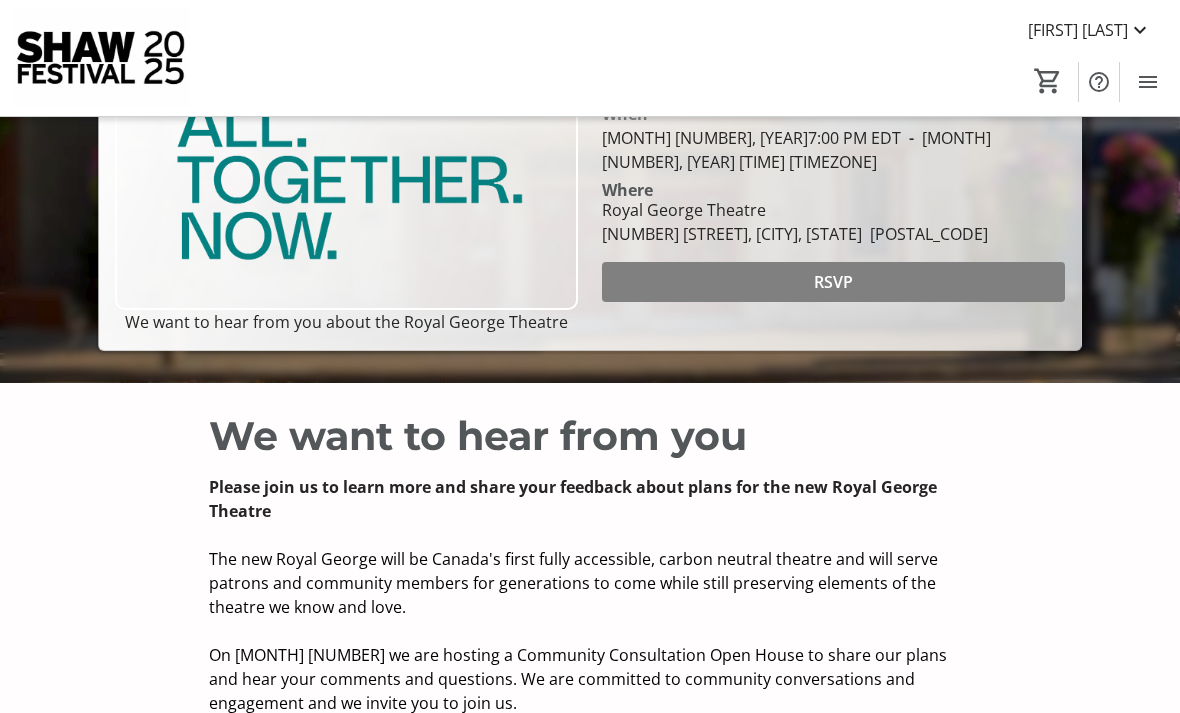 scroll, scrollTop: 431, scrollLeft: 0, axis: vertical 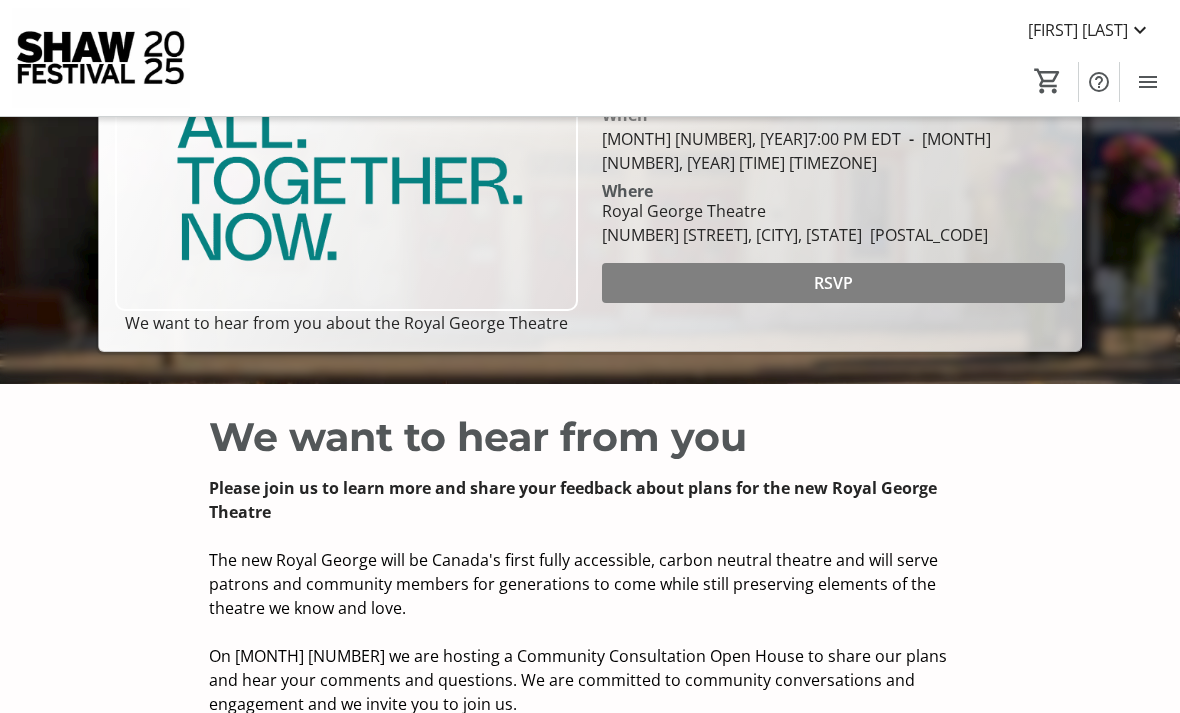 click at bounding box center [833, 283] 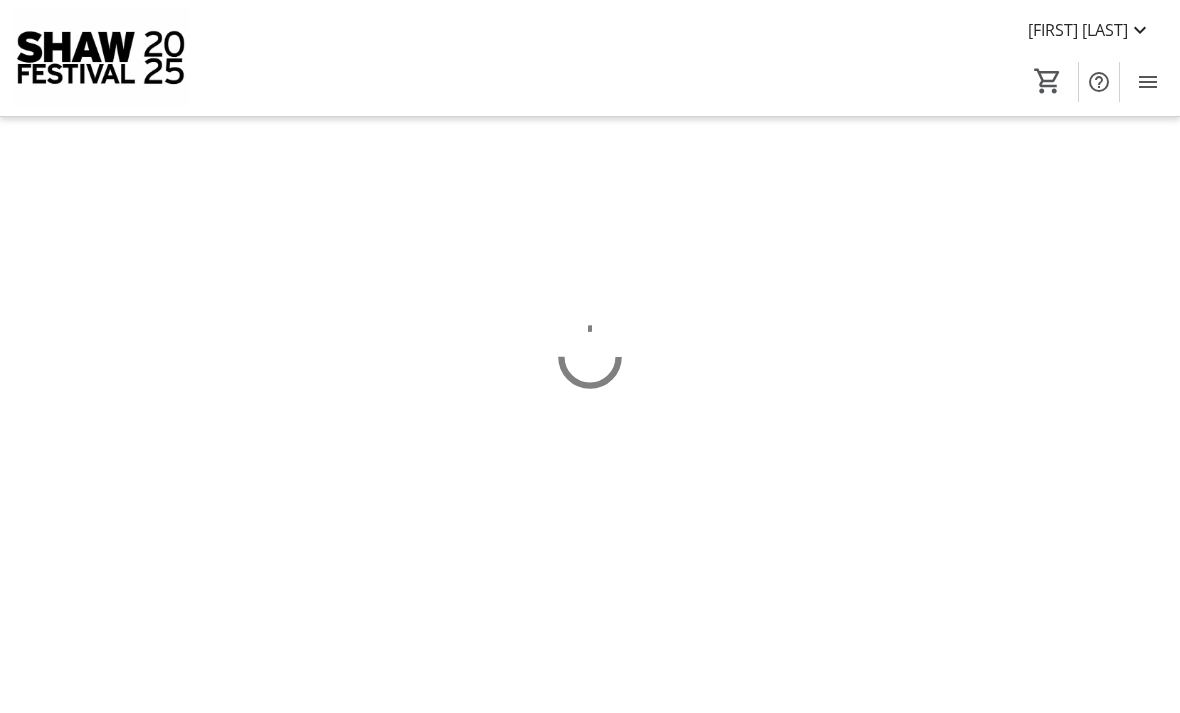 scroll, scrollTop: 0, scrollLeft: 0, axis: both 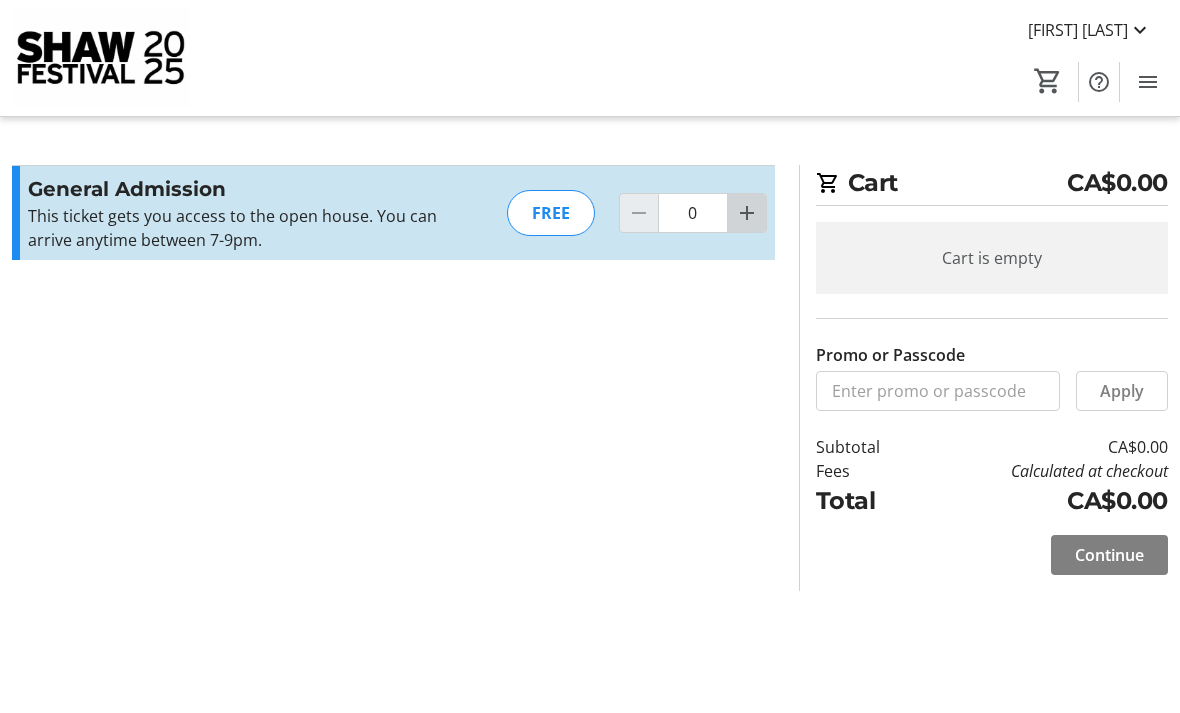 click at bounding box center (747, 213) 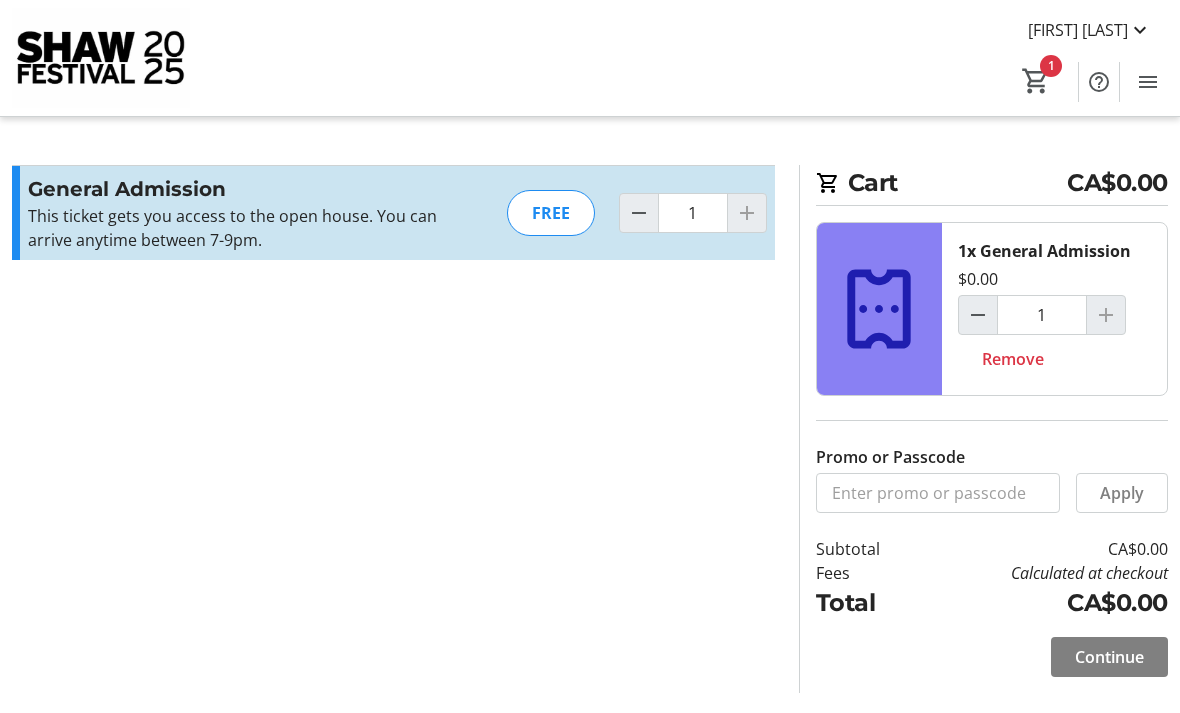 click on "Continue" at bounding box center (1109, 657) 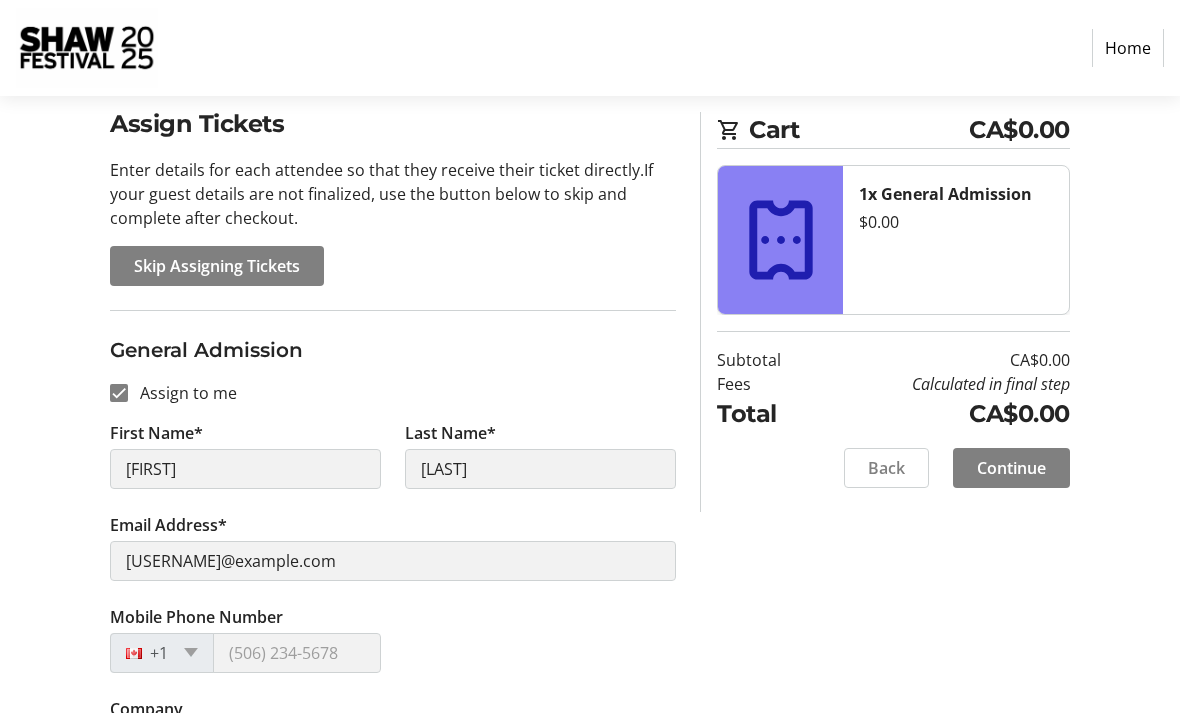 scroll, scrollTop: 166, scrollLeft: 0, axis: vertical 